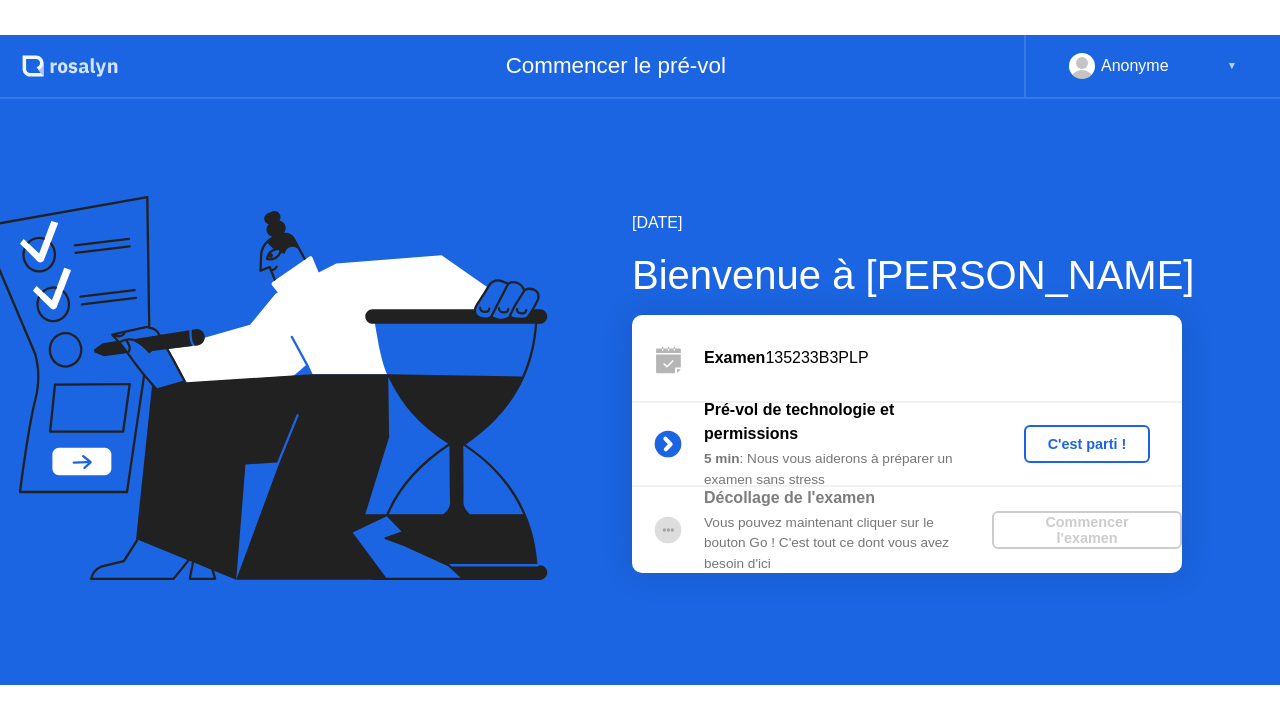 scroll, scrollTop: 0, scrollLeft: 0, axis: both 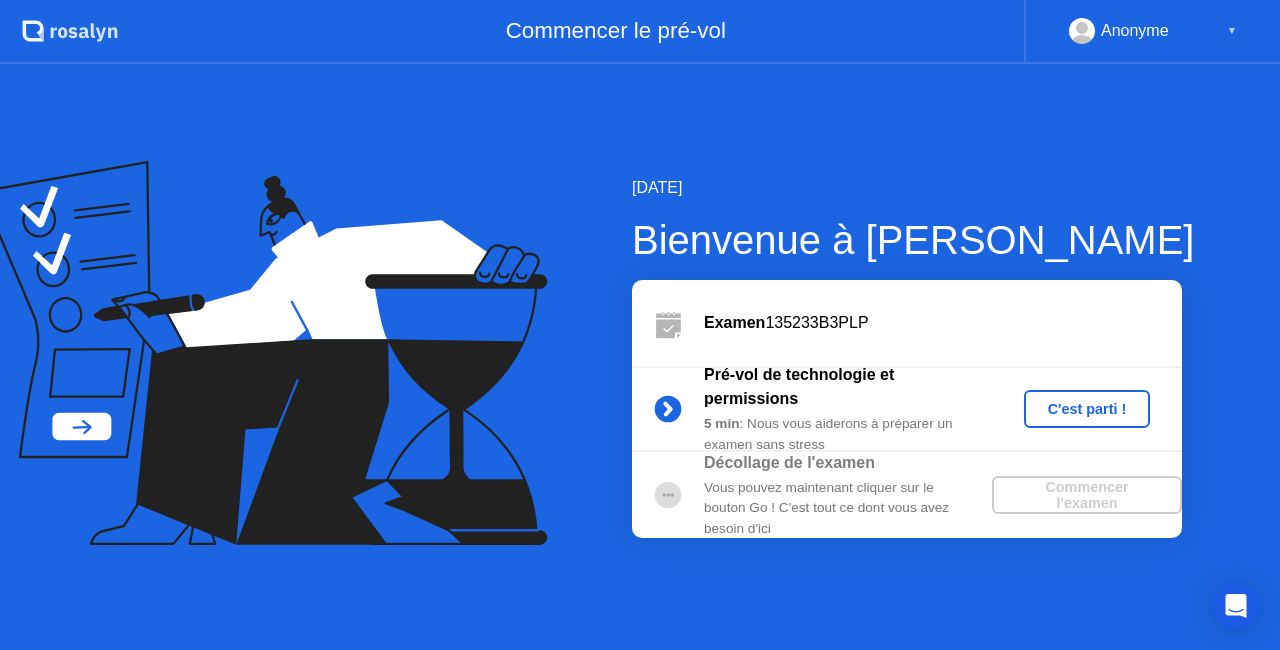 click on "C'est parti !" 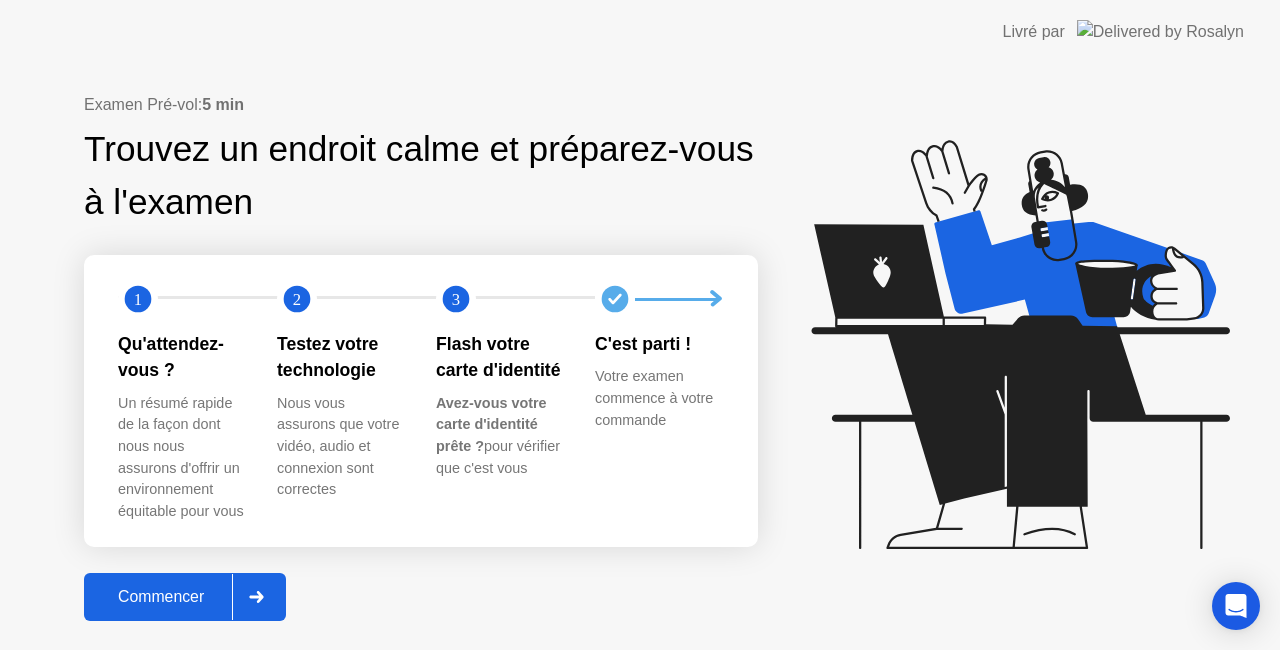 click on "Commencer" 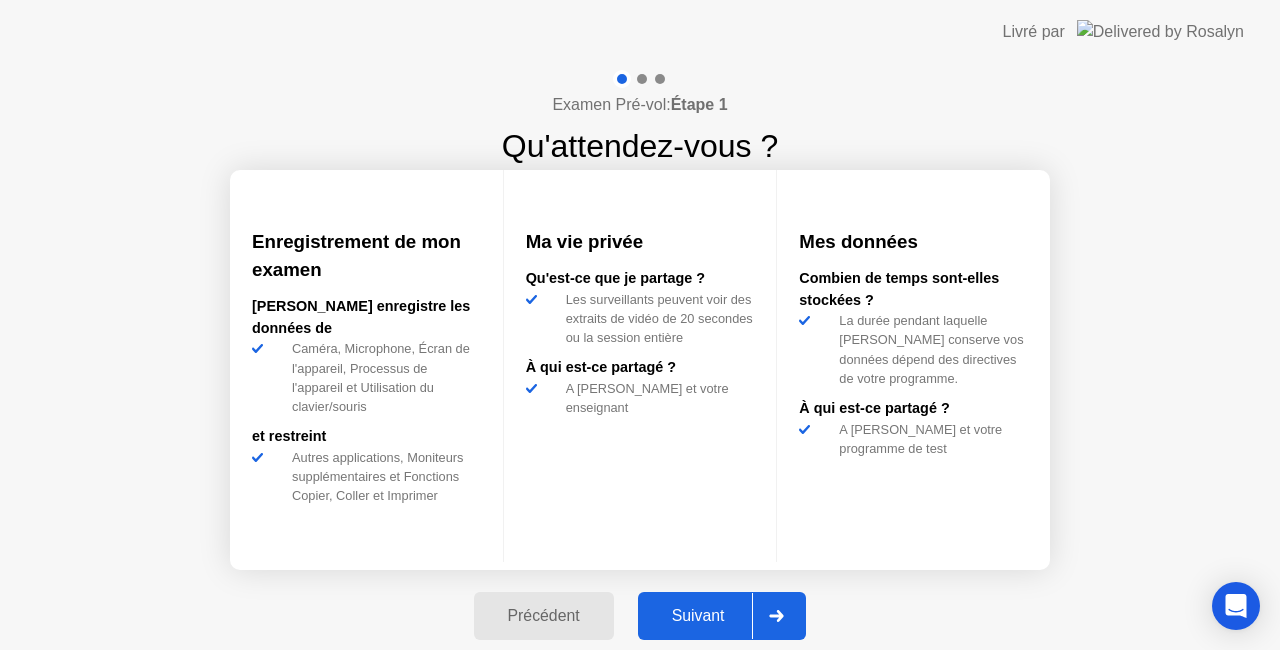 click on "Suivant" 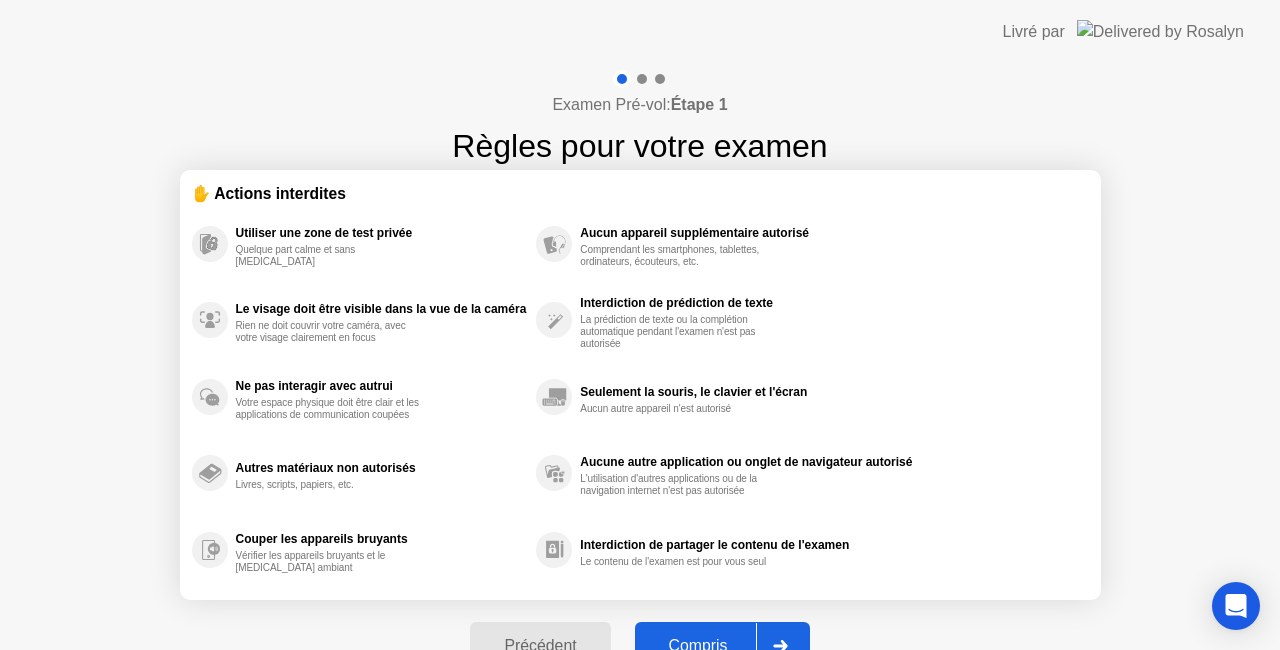 click on "Compris" 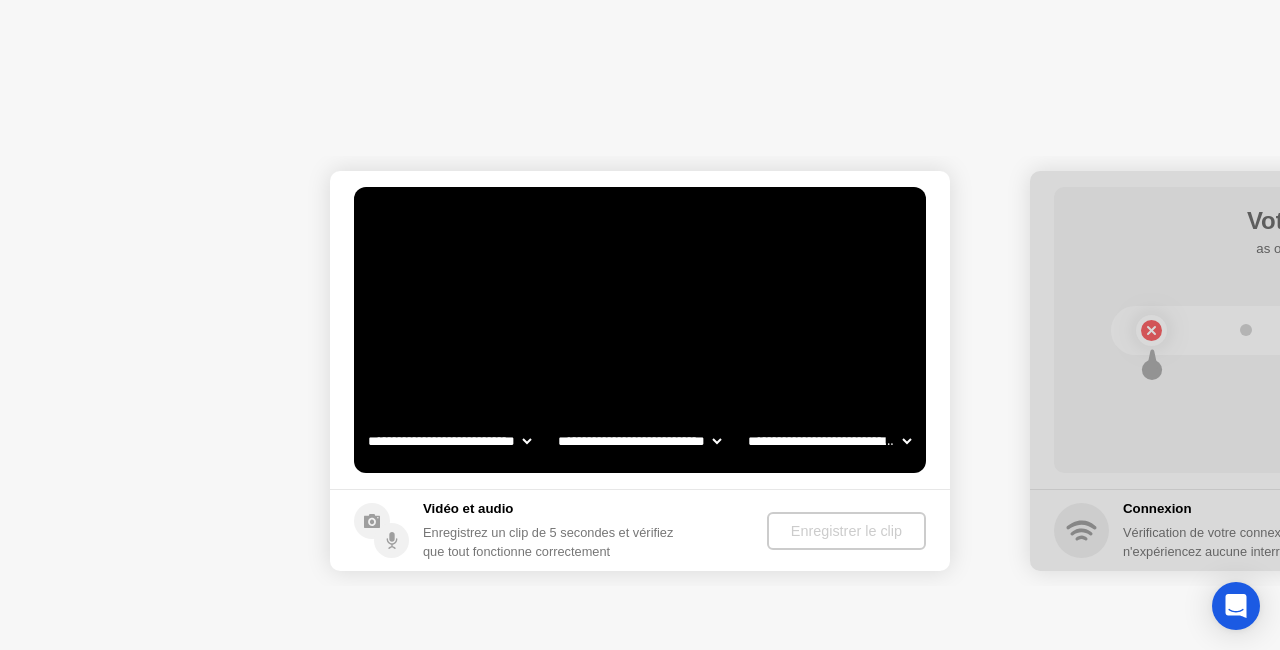 select on "**********" 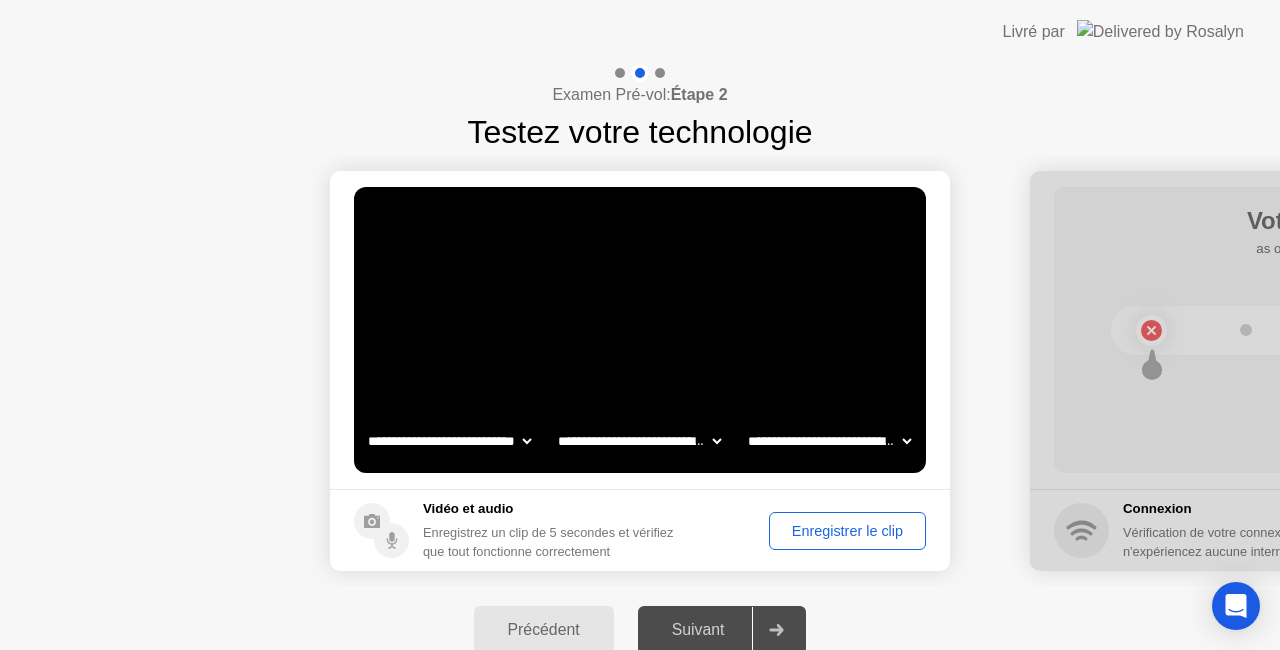click on "Enregistrer le clip" 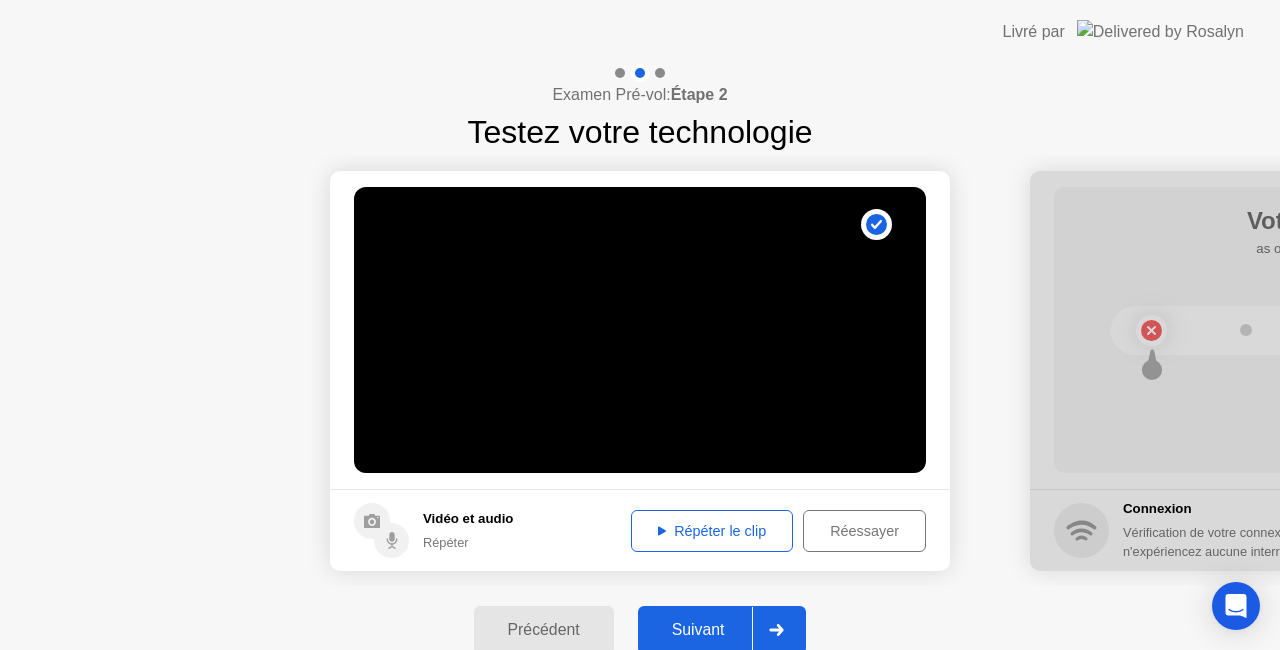 click on "Répéter le clip" 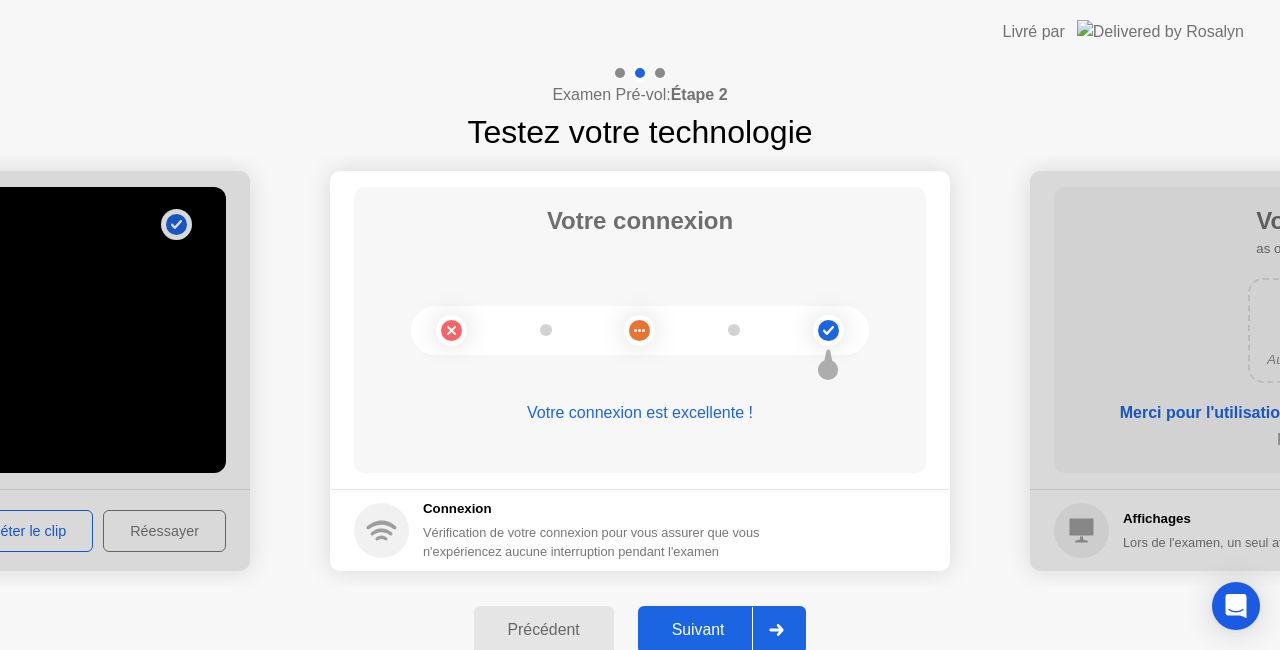 click on "Suivant" 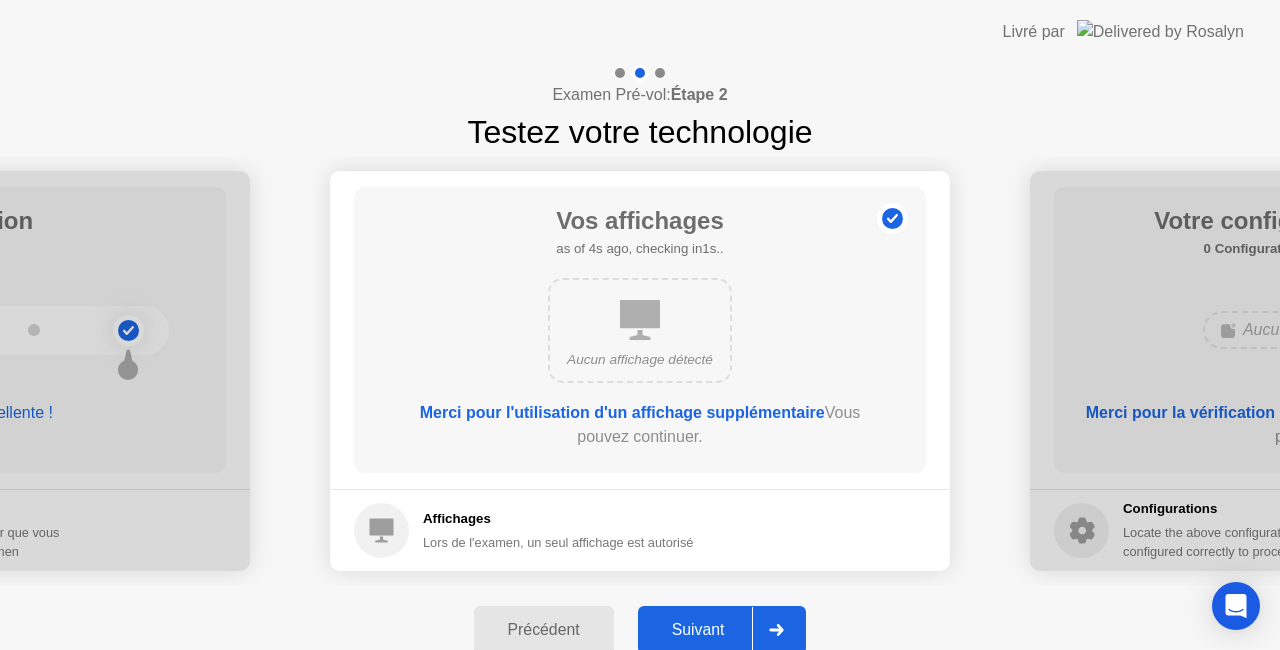 click on "Suivant" 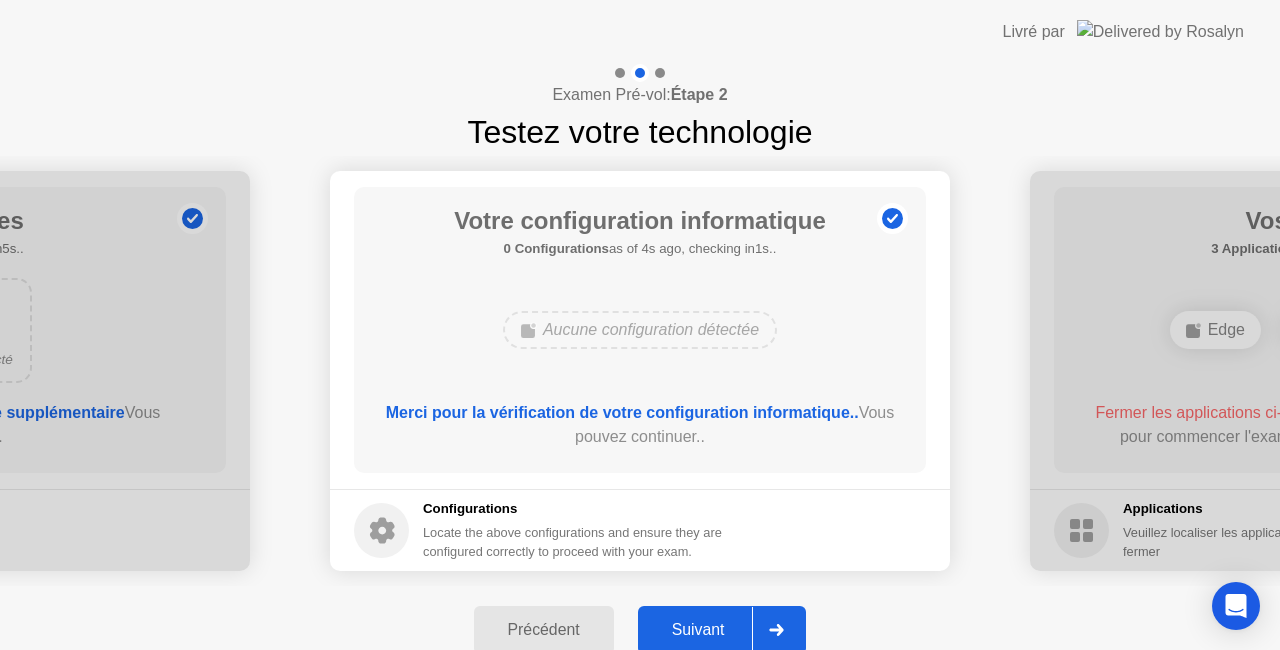 click on "Suivant" 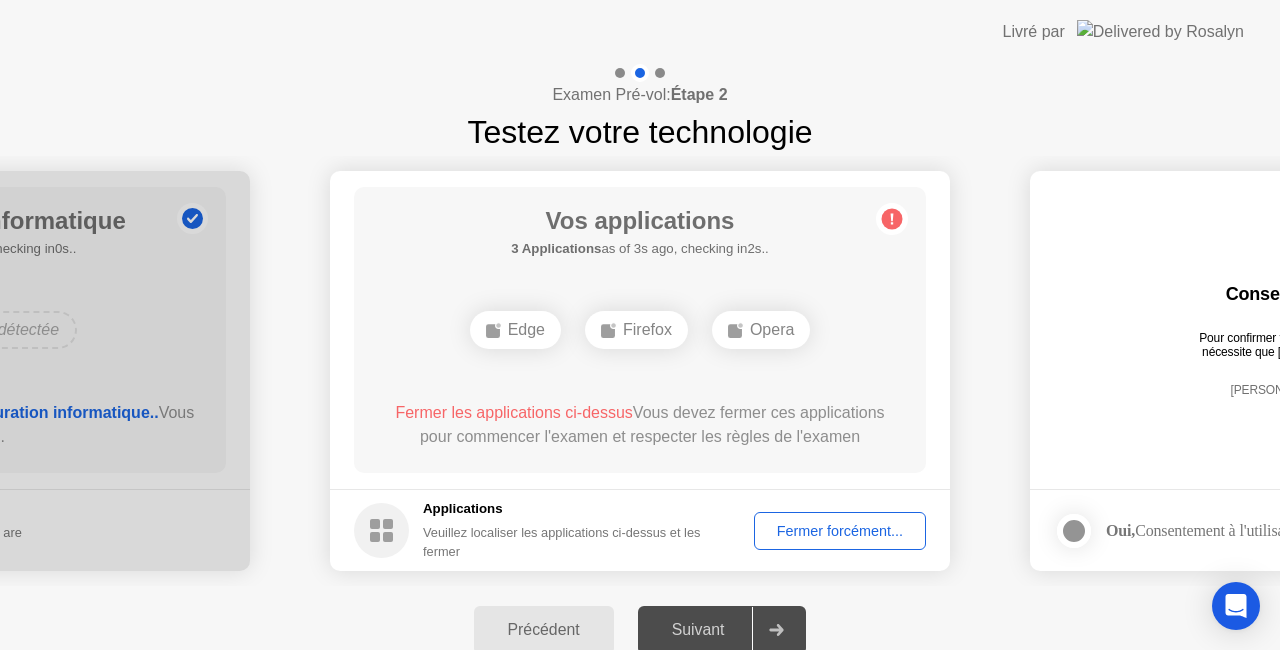 click on "Fermer forcément..." 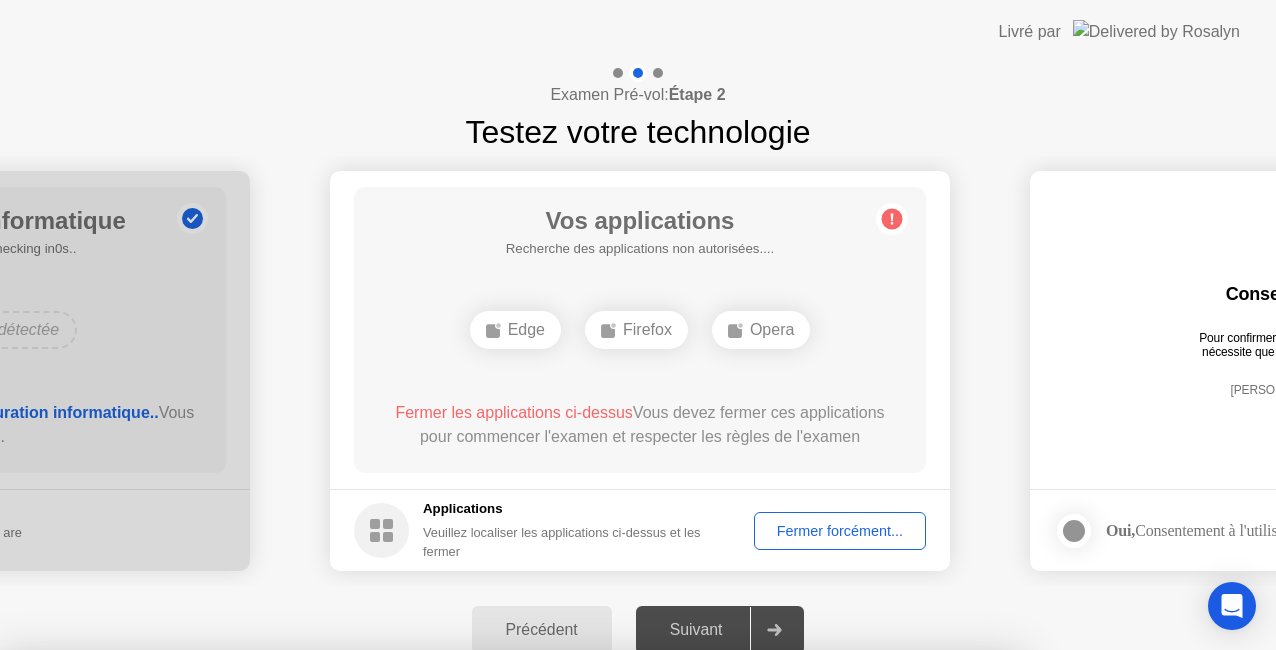 click on "Confirmer" at bounding box center [580, 926] 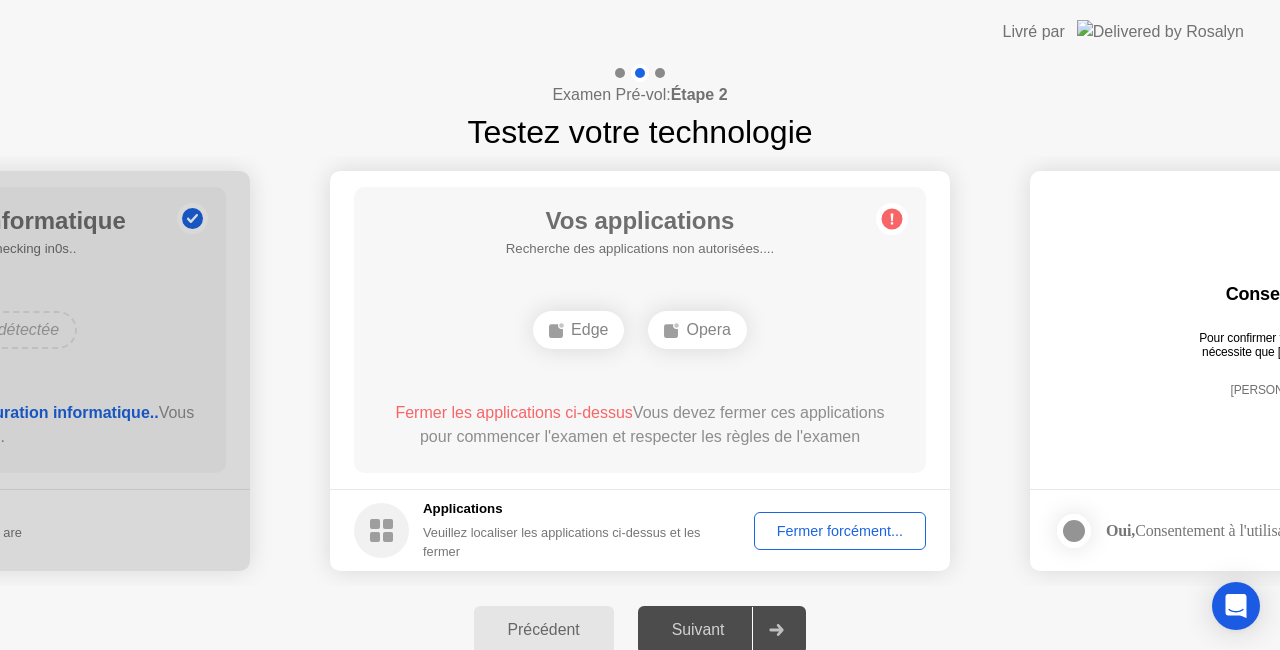 click on "Suivant" 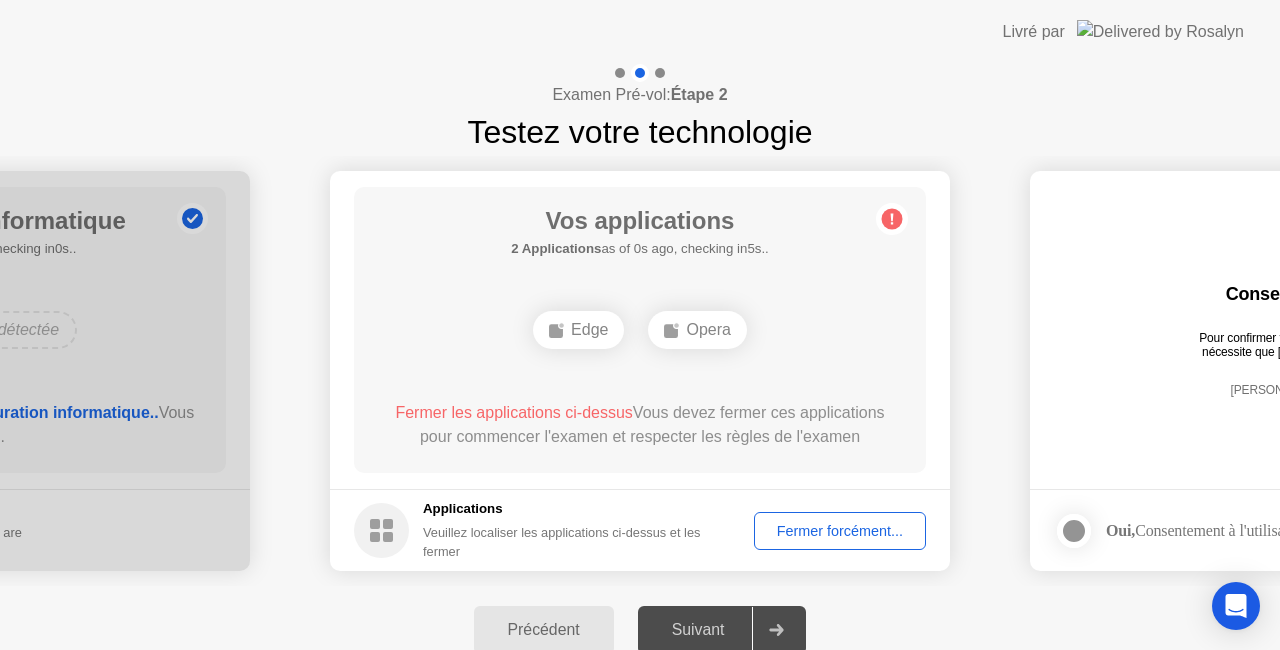 click 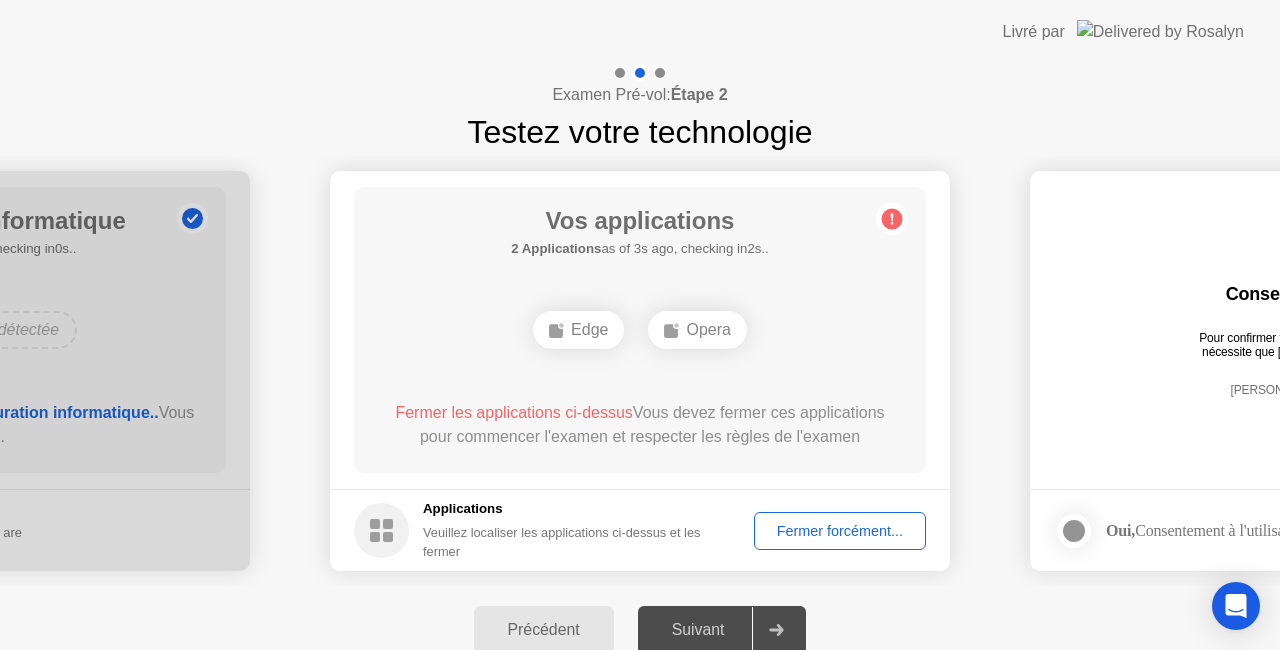 click on "Fermer forcément..." 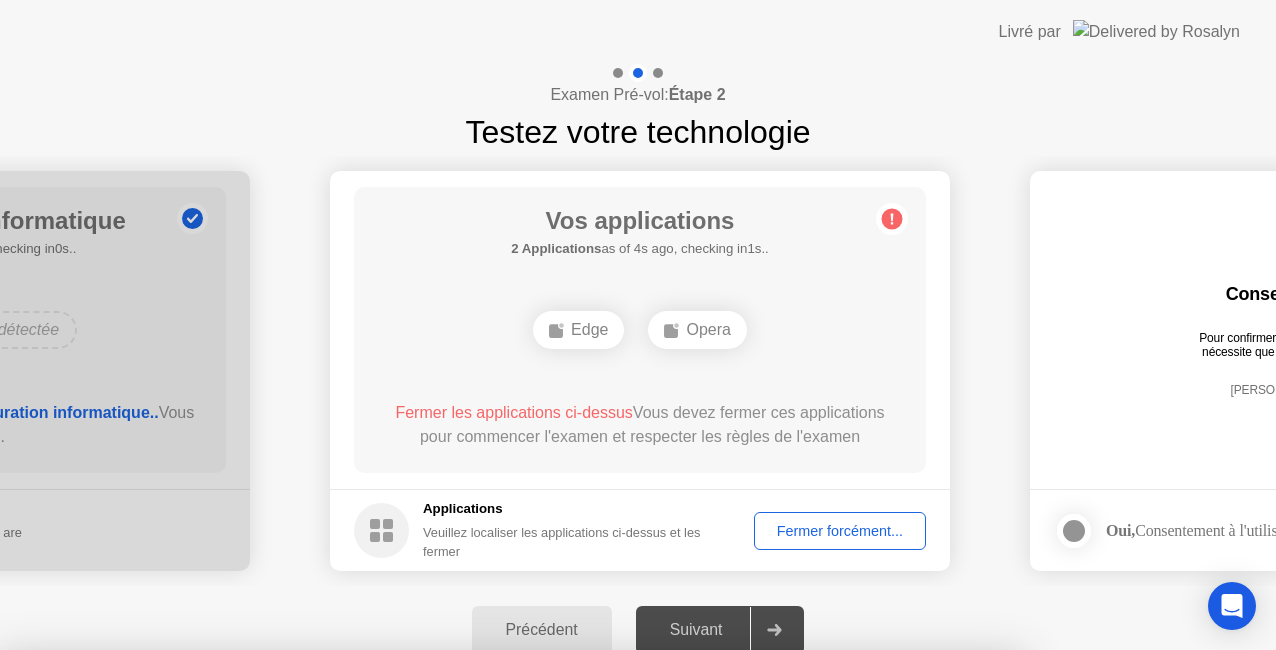 click on "Confirmer" at bounding box center [580, 926] 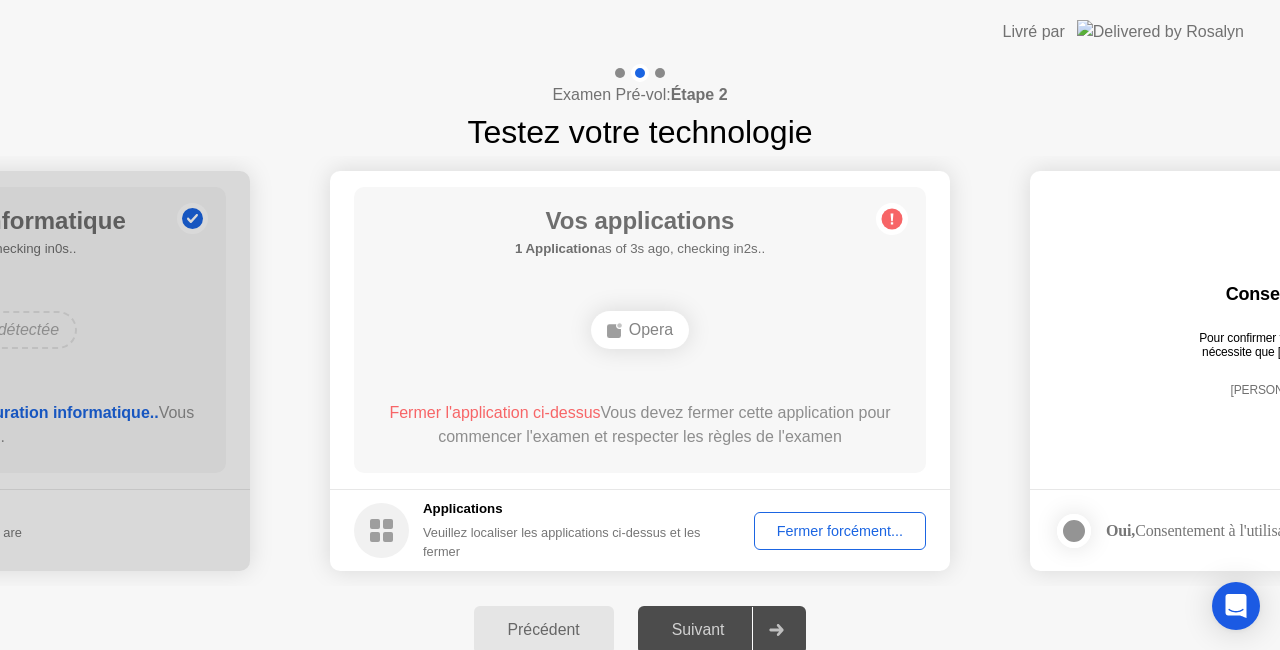 click on "Fermer forcément..." 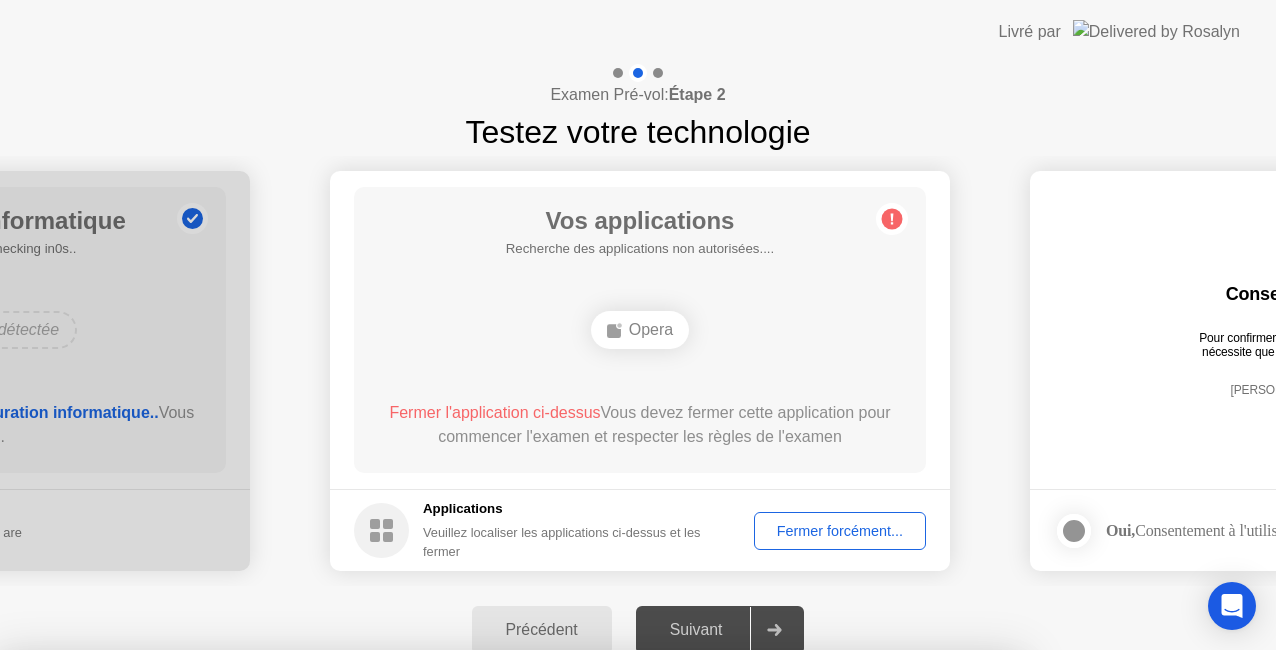 click on "Confirmer" at bounding box center (580, 926) 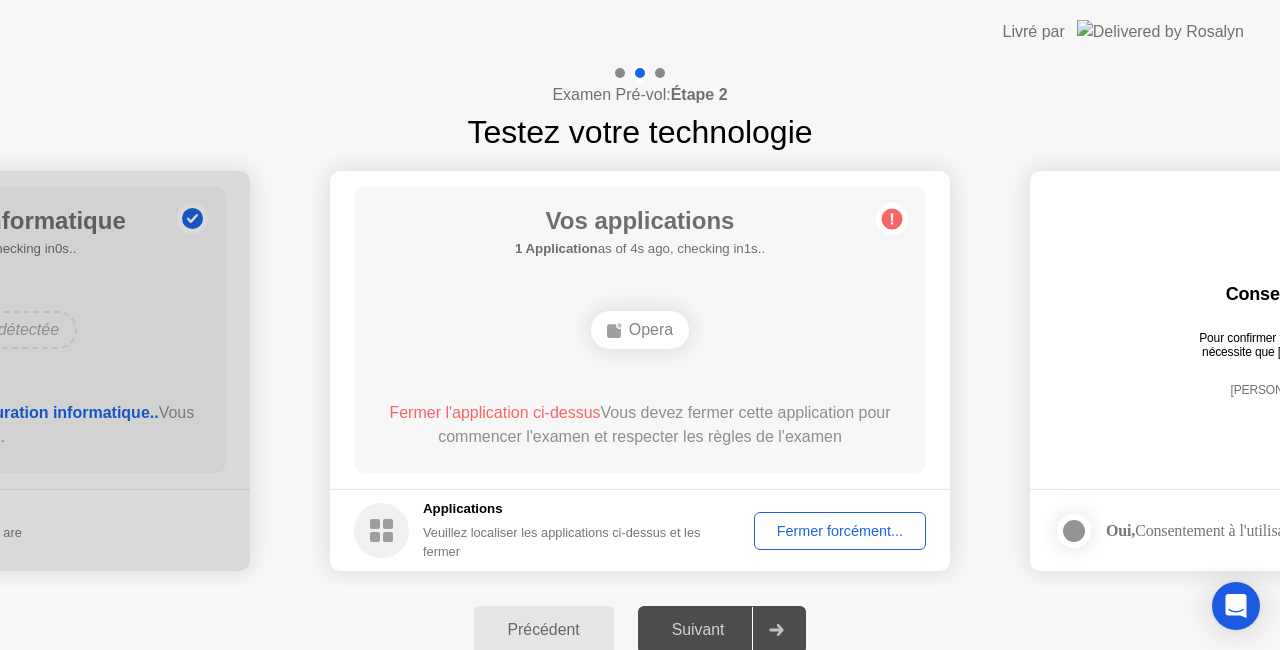 click on "Fermer forcément..." 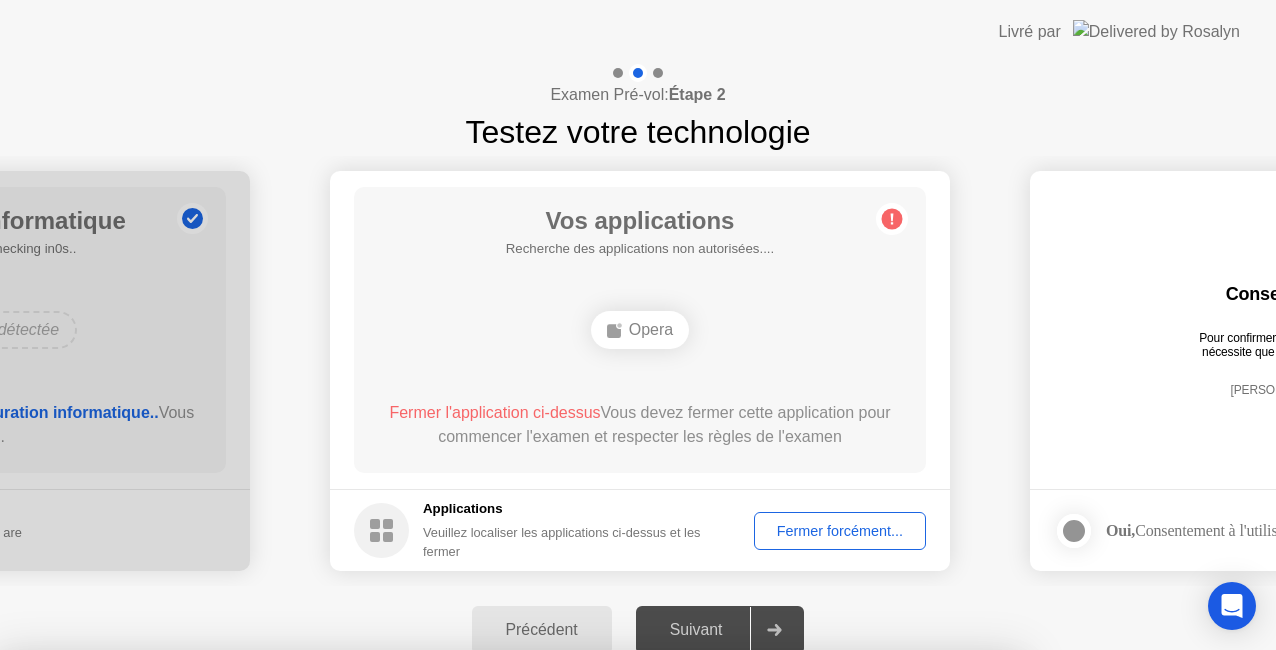 click on "Confirmer" at bounding box center [580, 926] 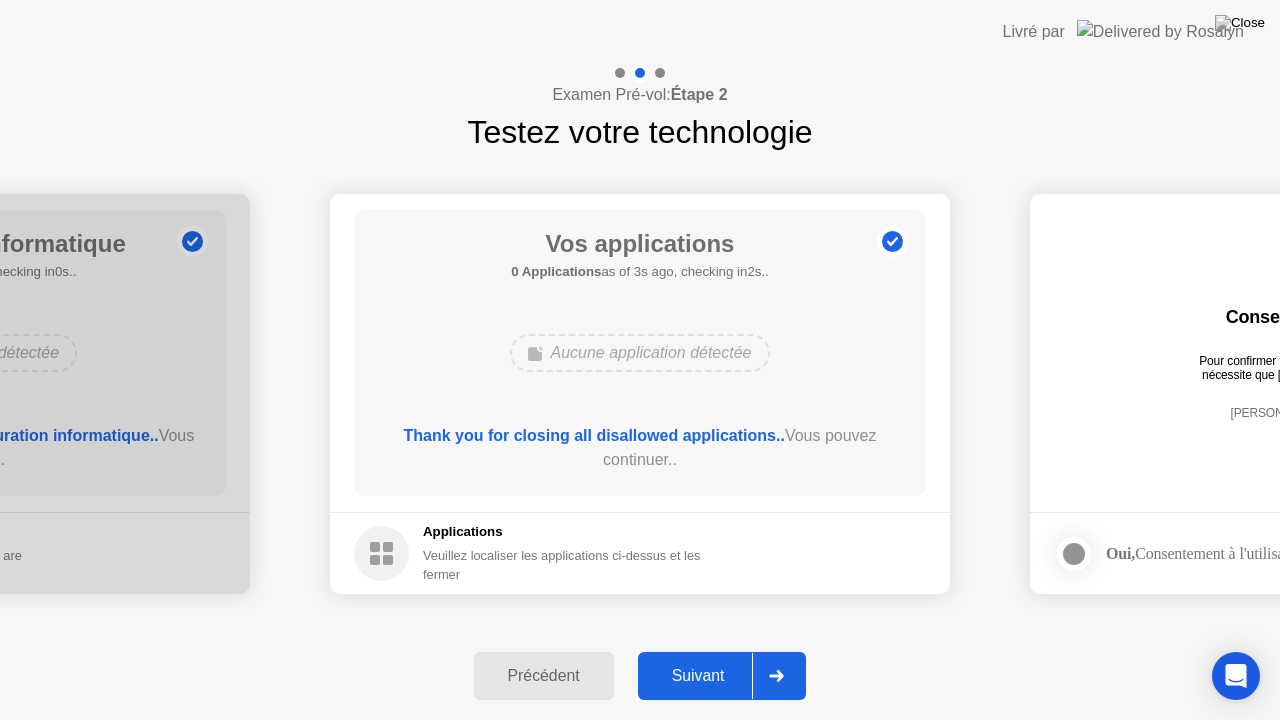 click on "Suivant" 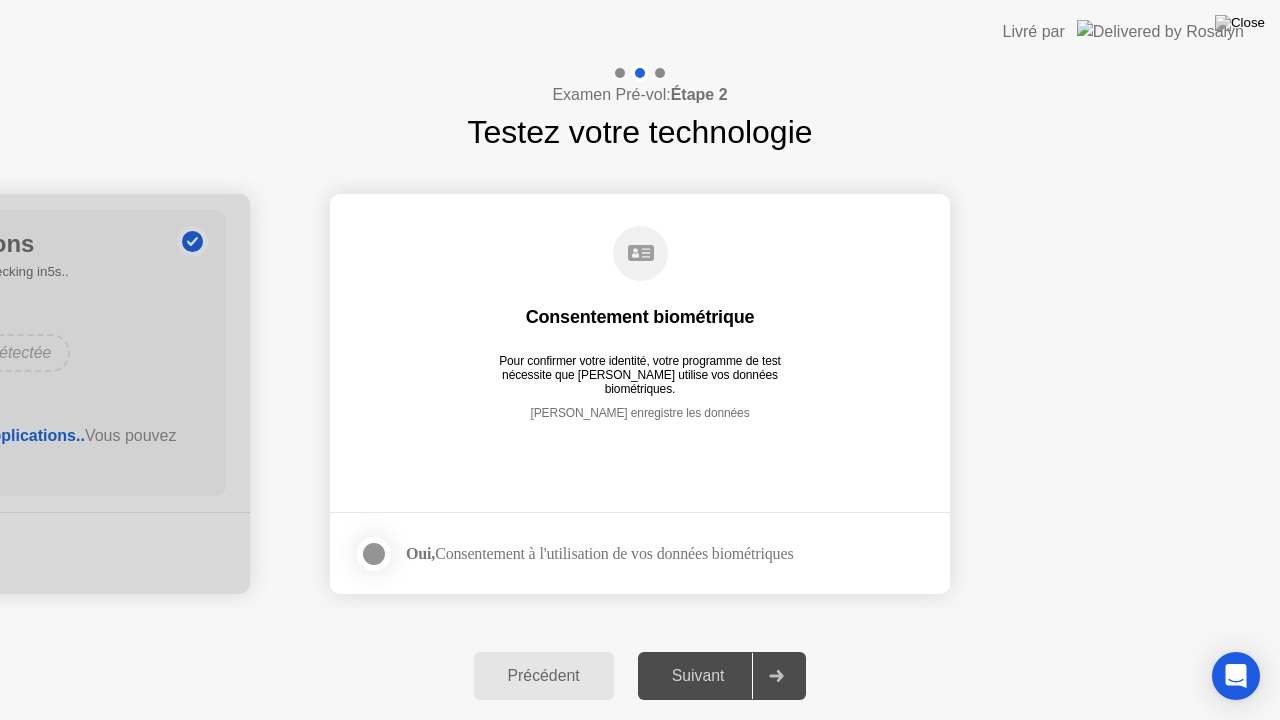 click 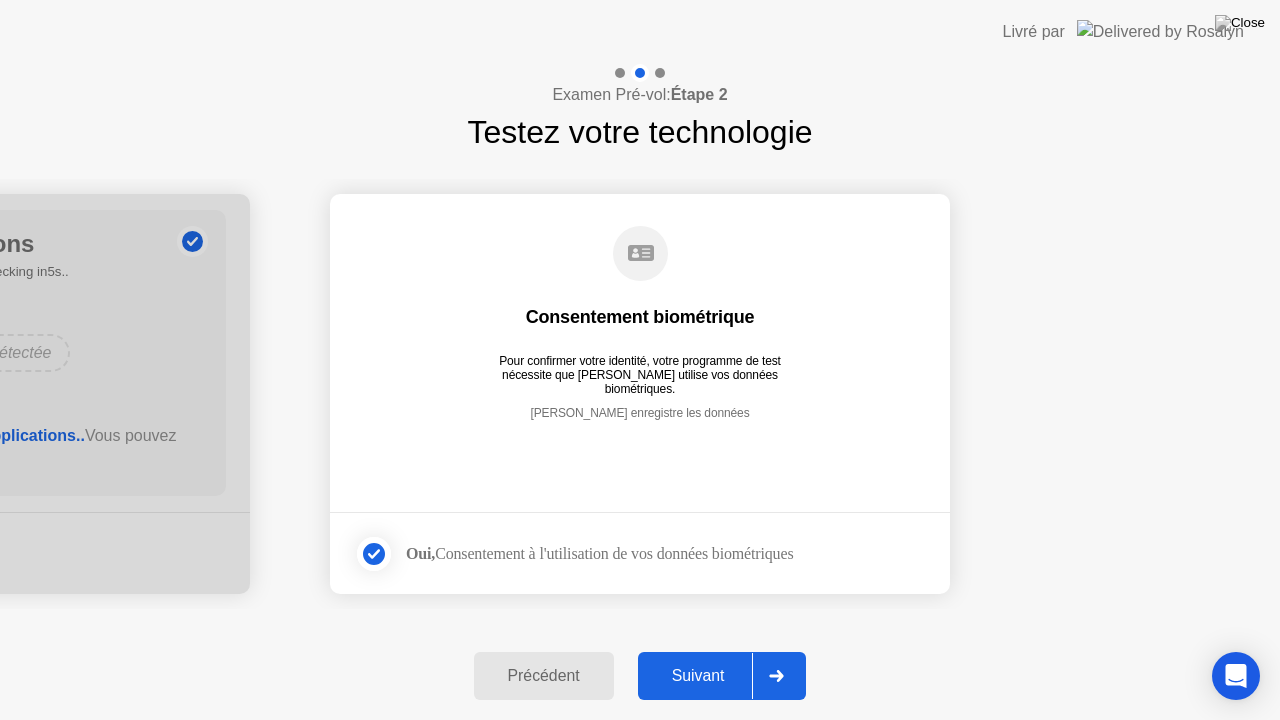 click on "Suivant" 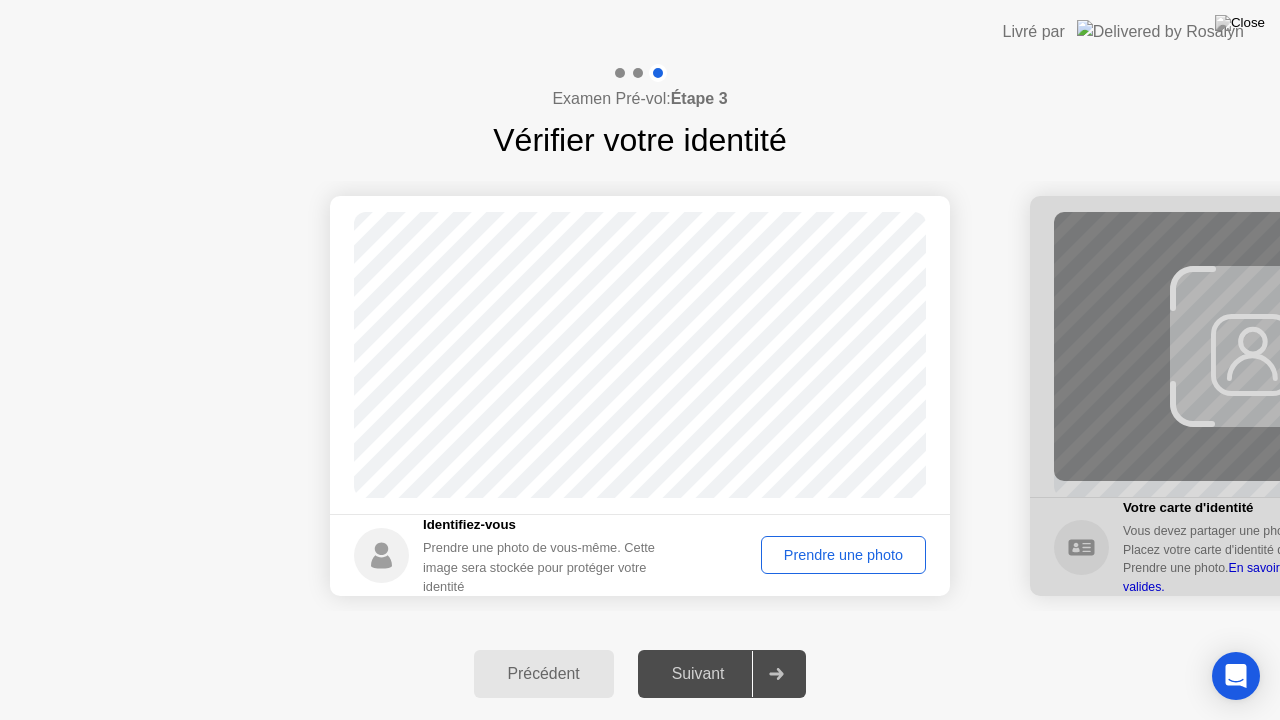 click on "Prendre une photo" 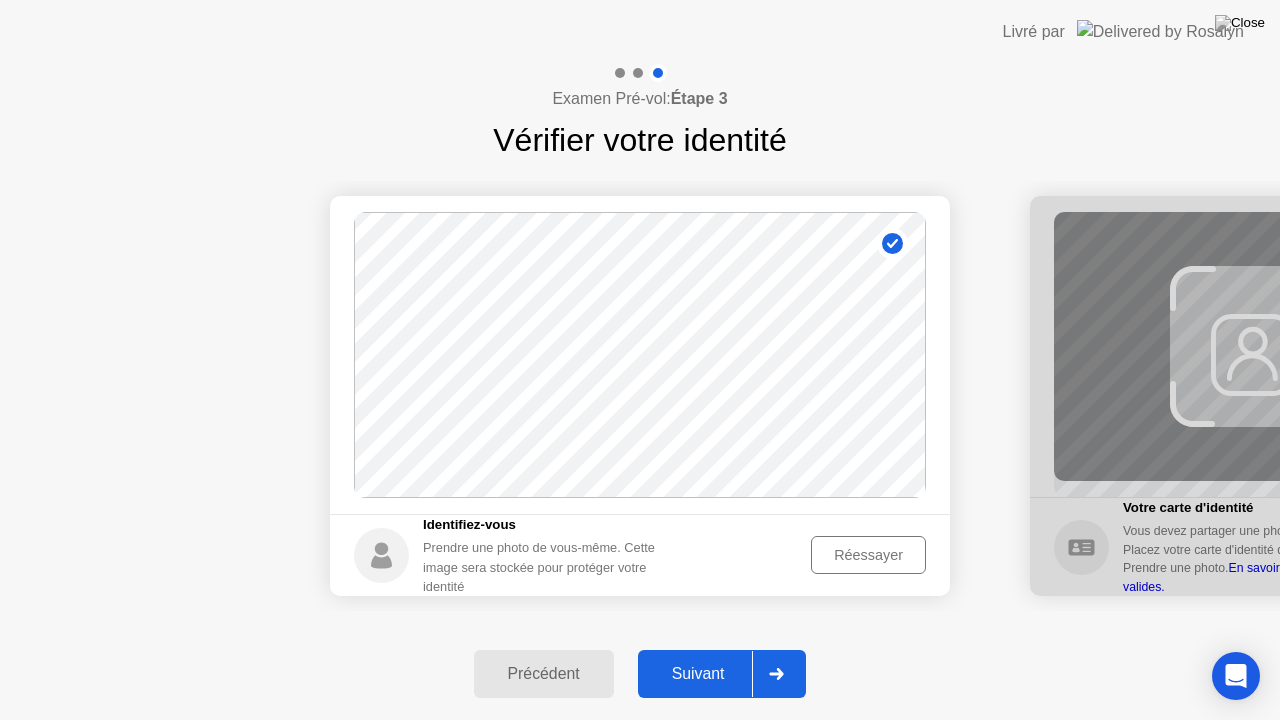 click on "Réessayer" 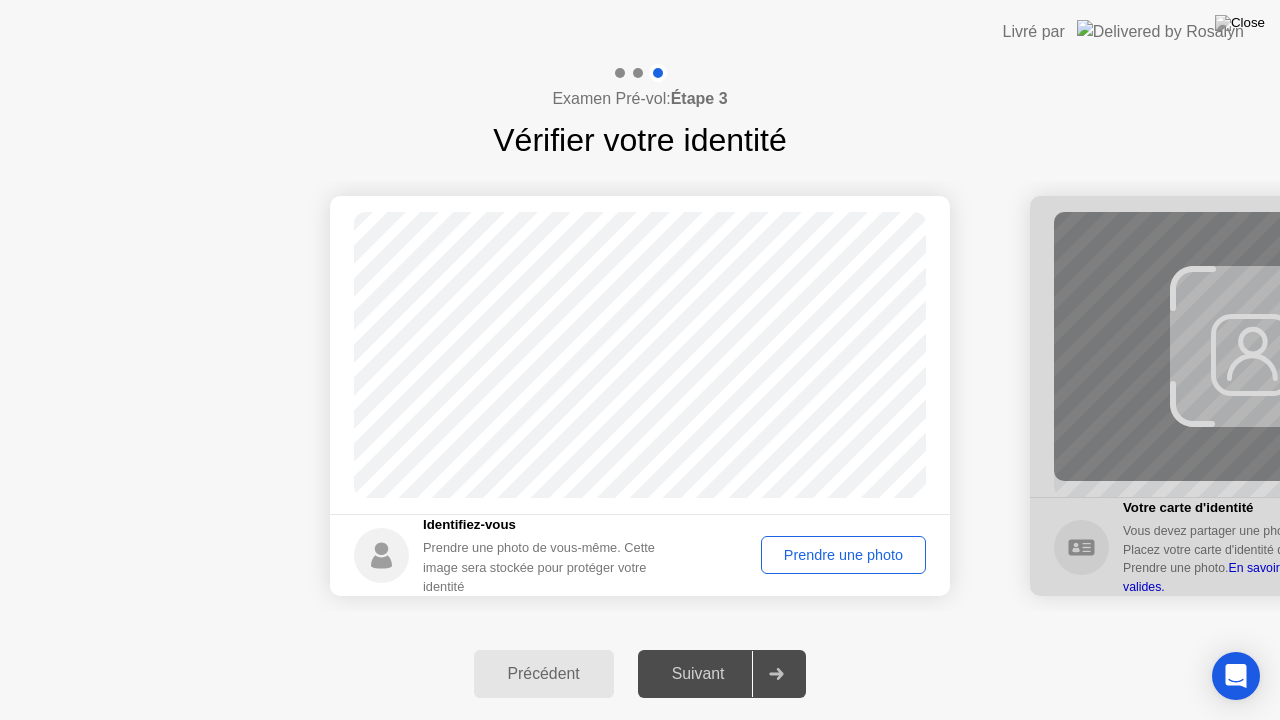 click on "Prendre une photo" 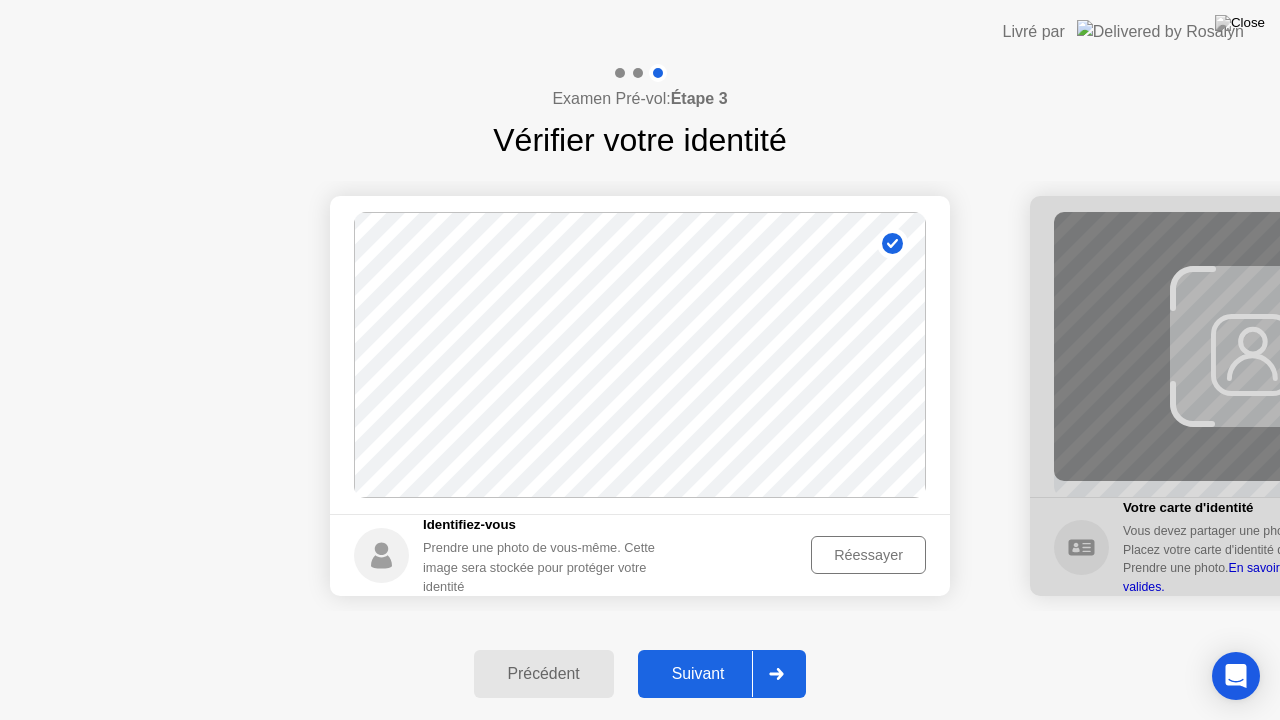 click on "Réessayer" 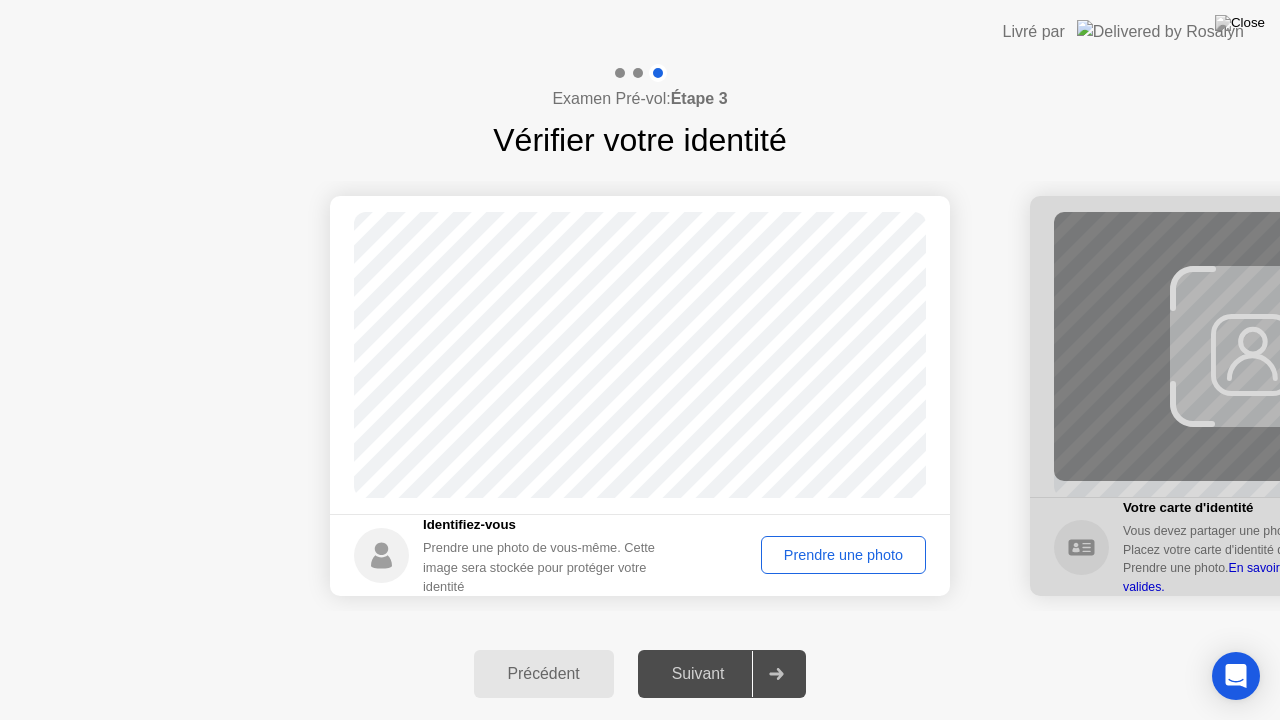 click on "Prendre une photo" 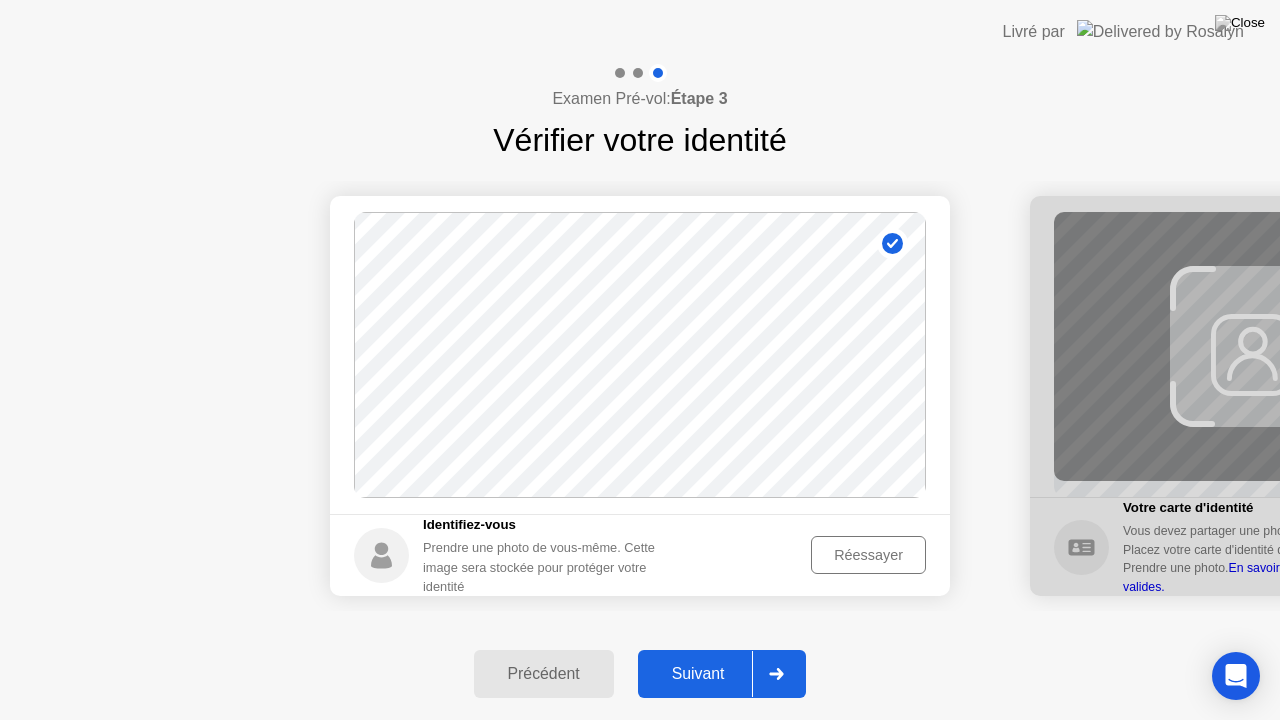 click on "Suivant" 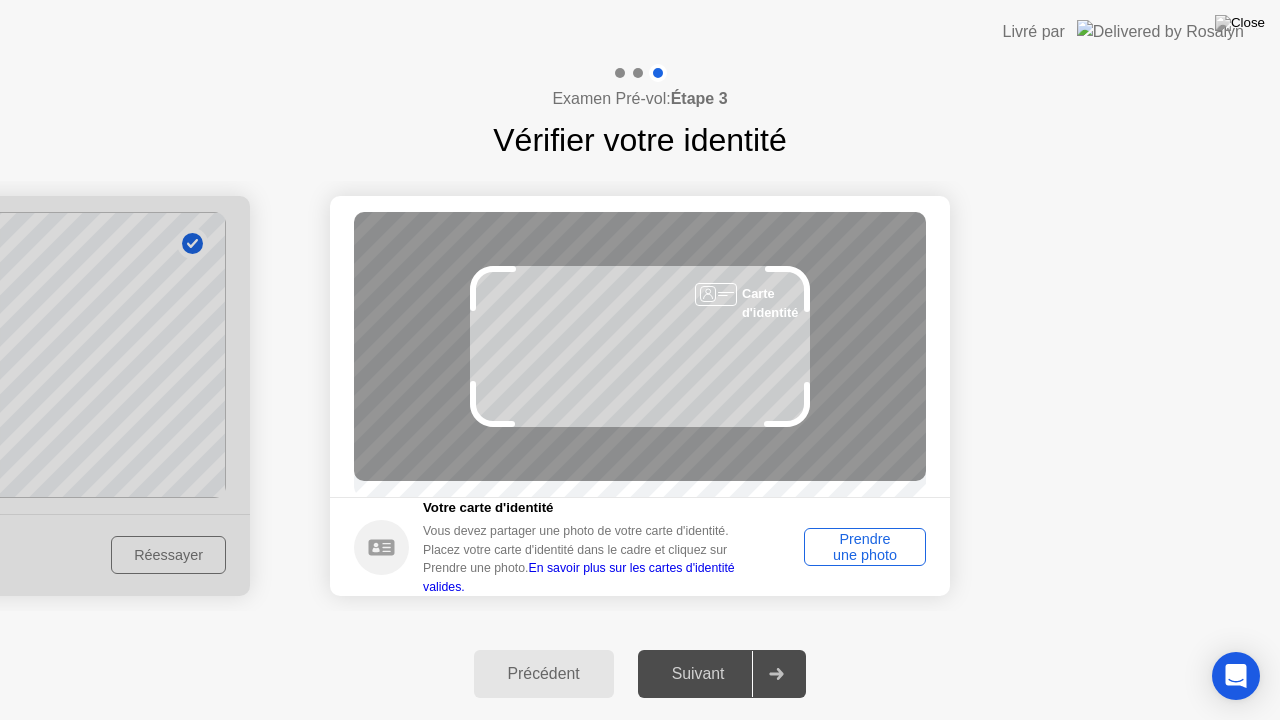 click on "Prendre une photo" 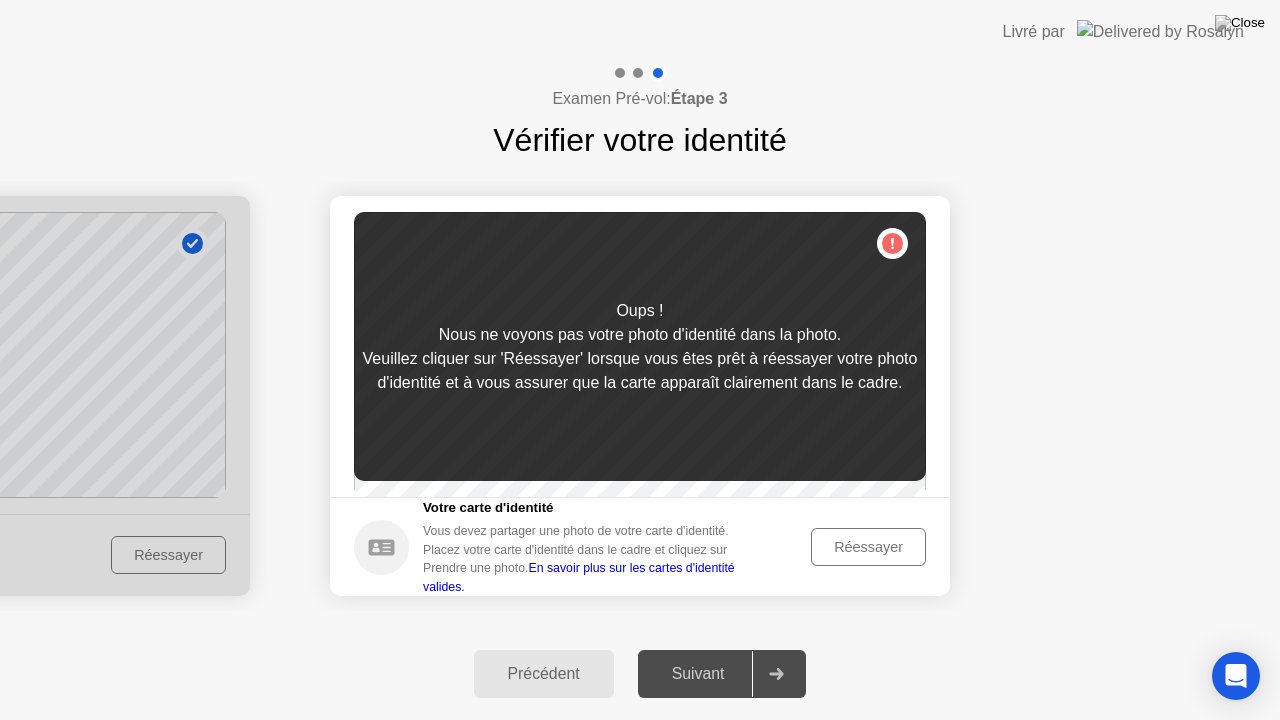 click on "Réessayer" 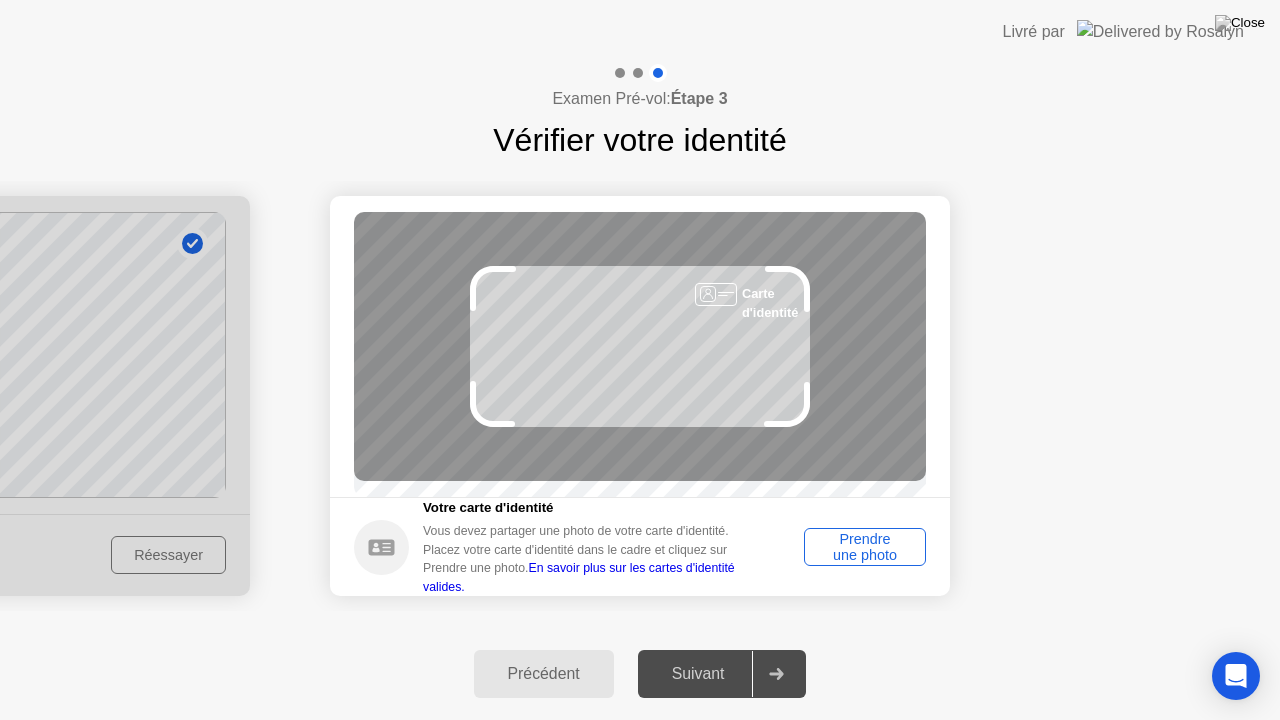 click on "Prendre une photo" 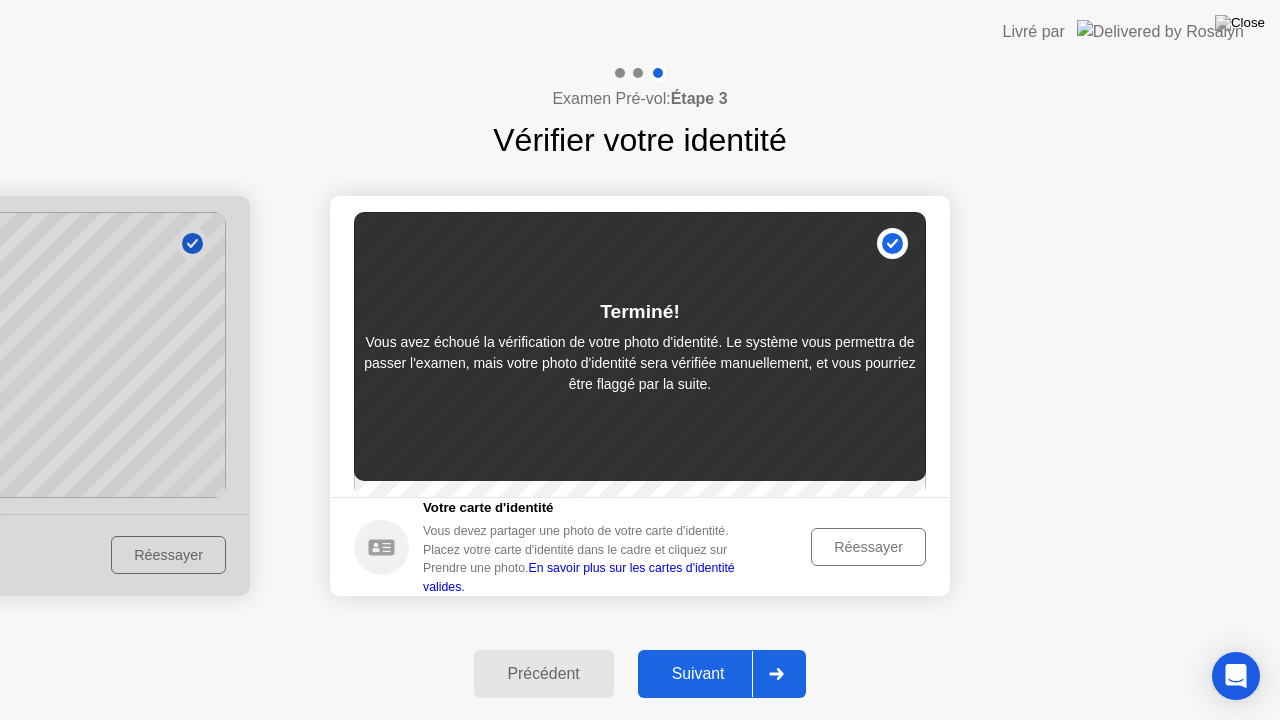 click on "Suivant" 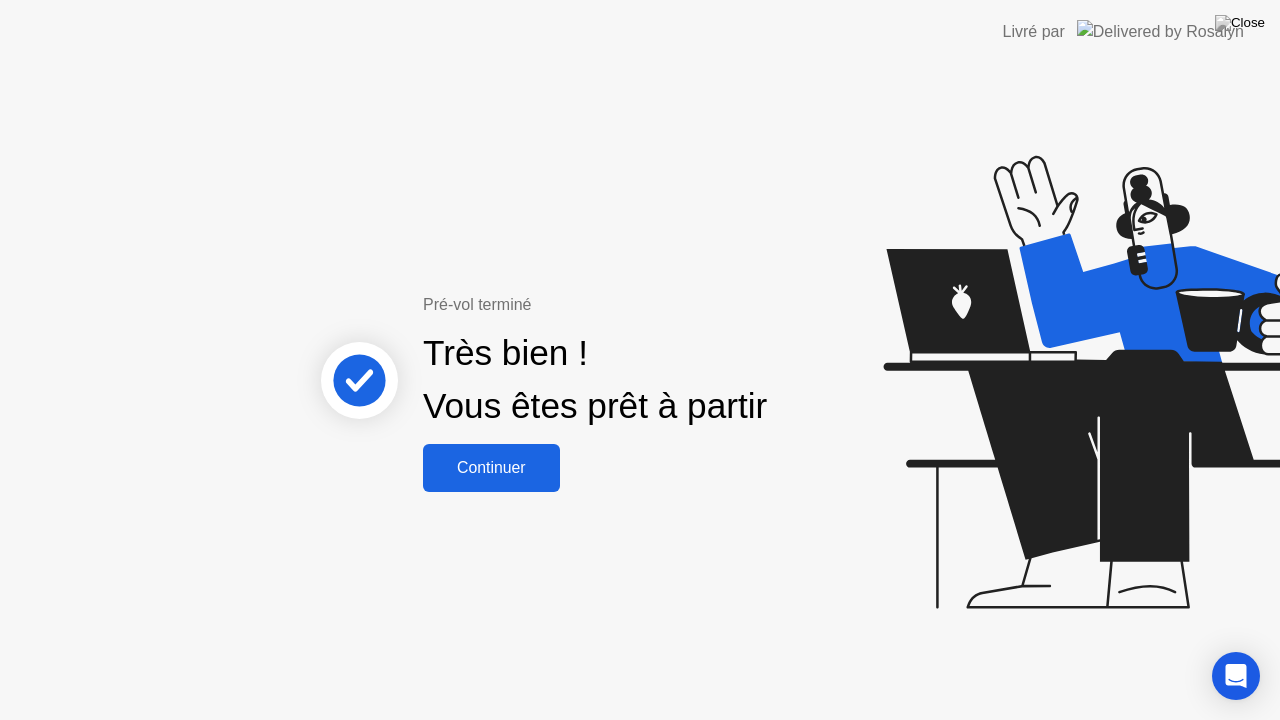 click on "Continuer" 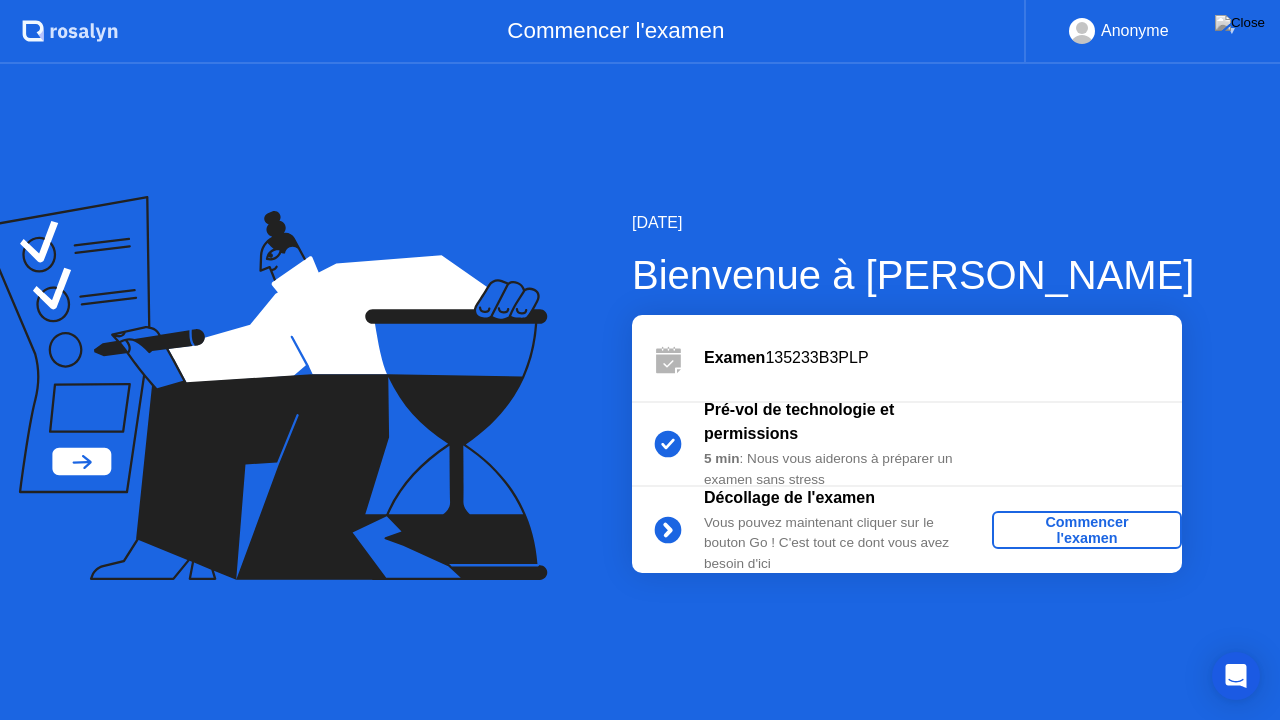 click on "5 min : Nous vous aiderons à préparer un examen sans stress" 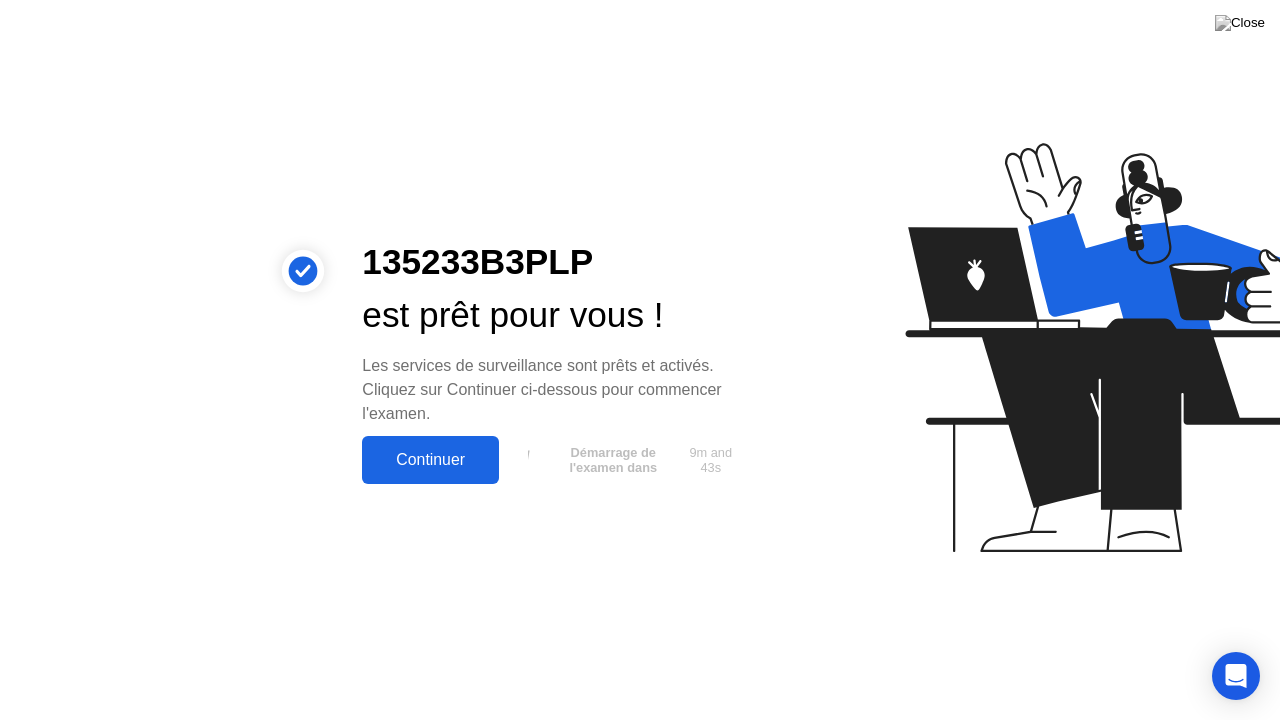 click on "Continuer" 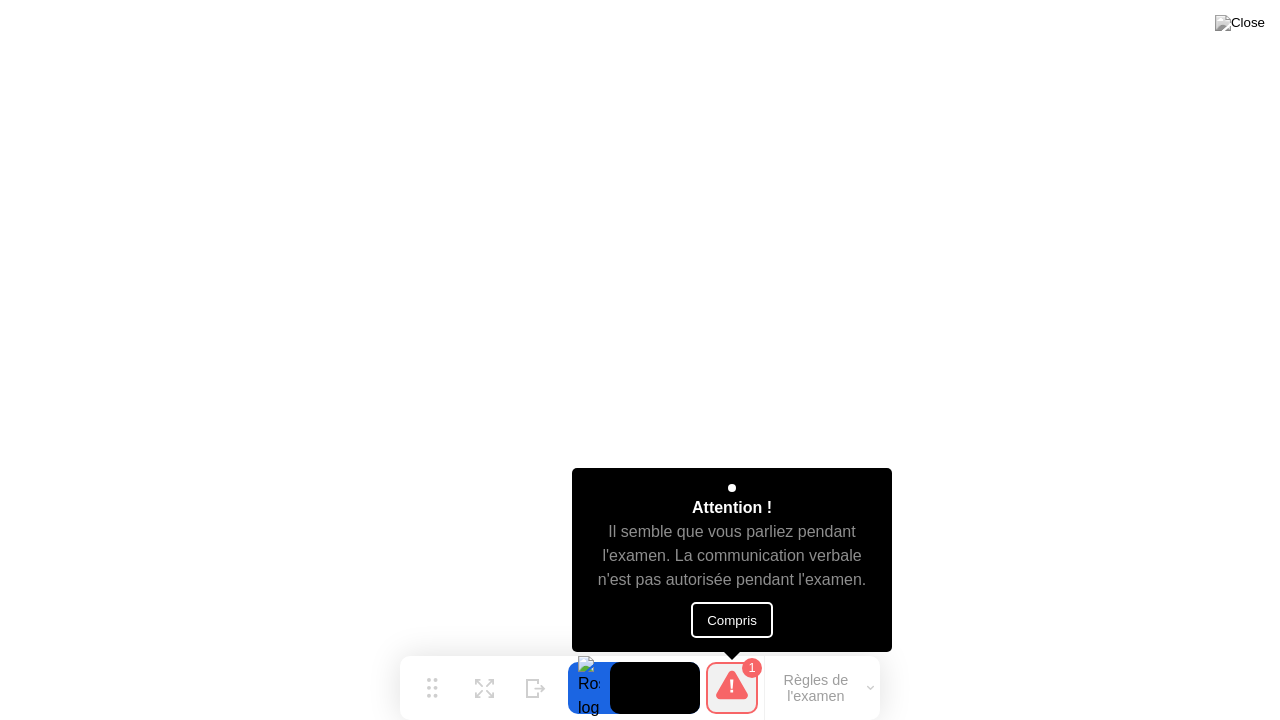 click on "Compris" 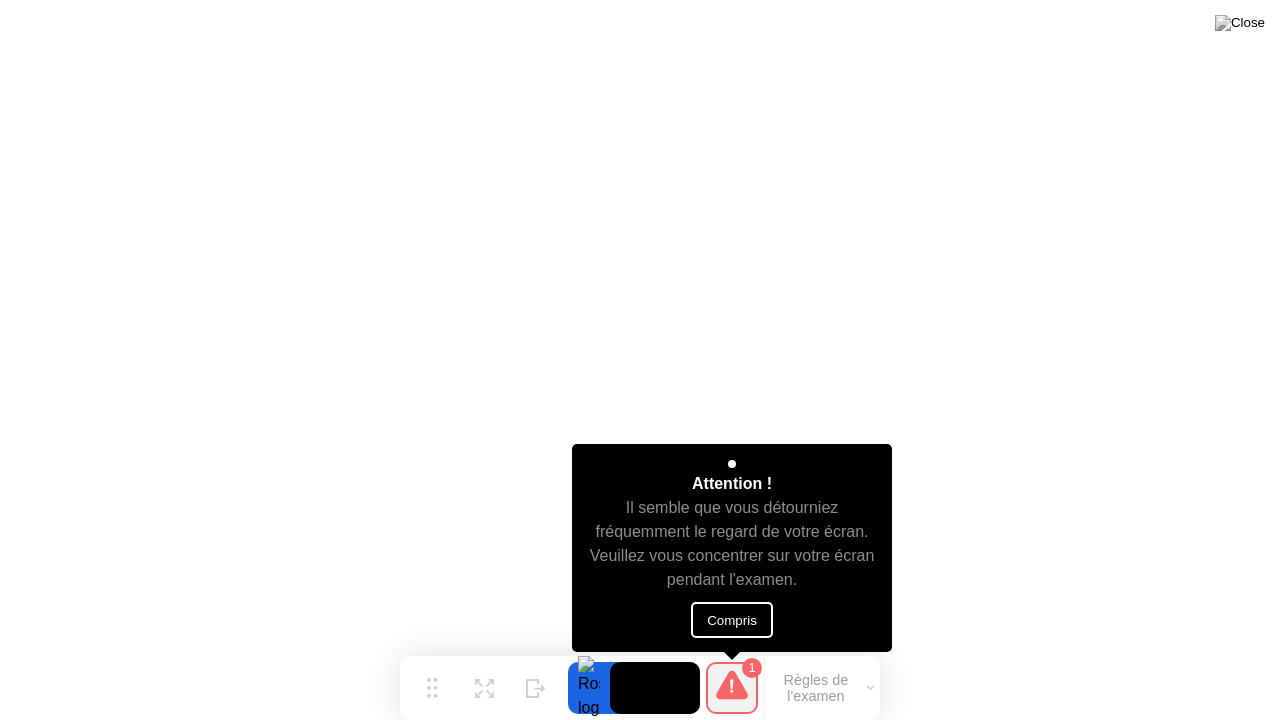 click on "Compris" 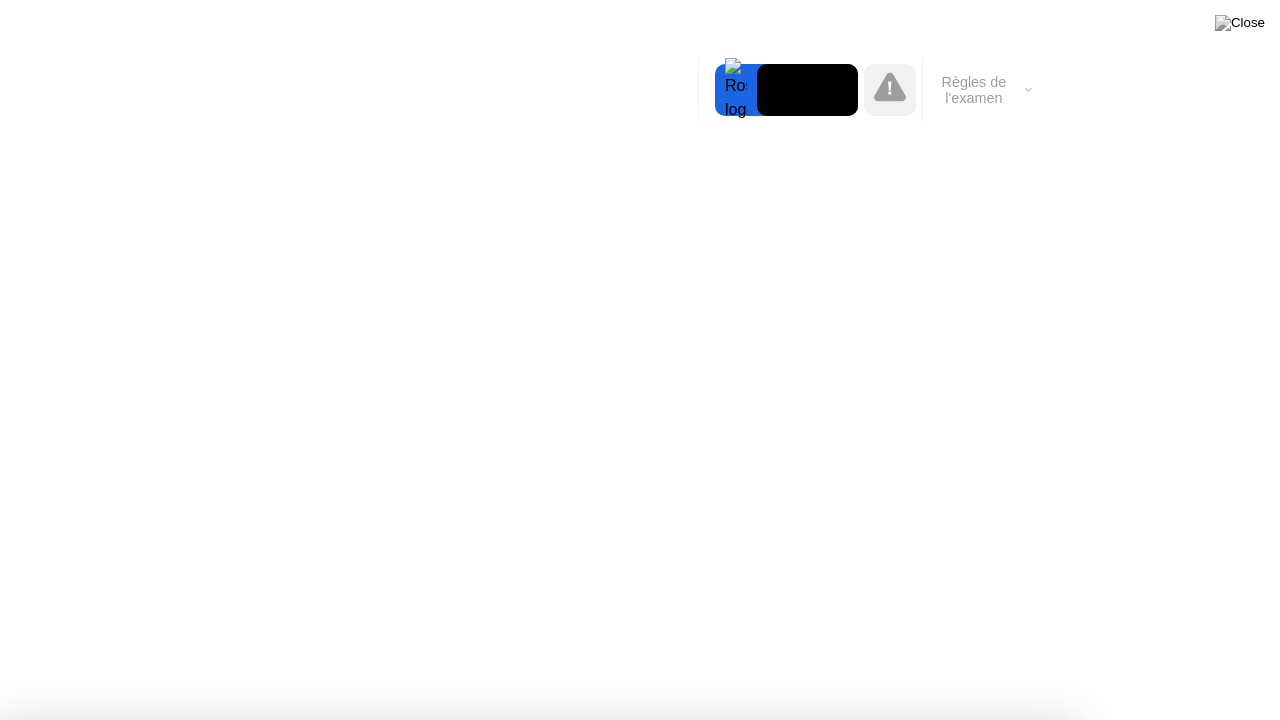 click on "Compris!" at bounding box center [657, 1216] 